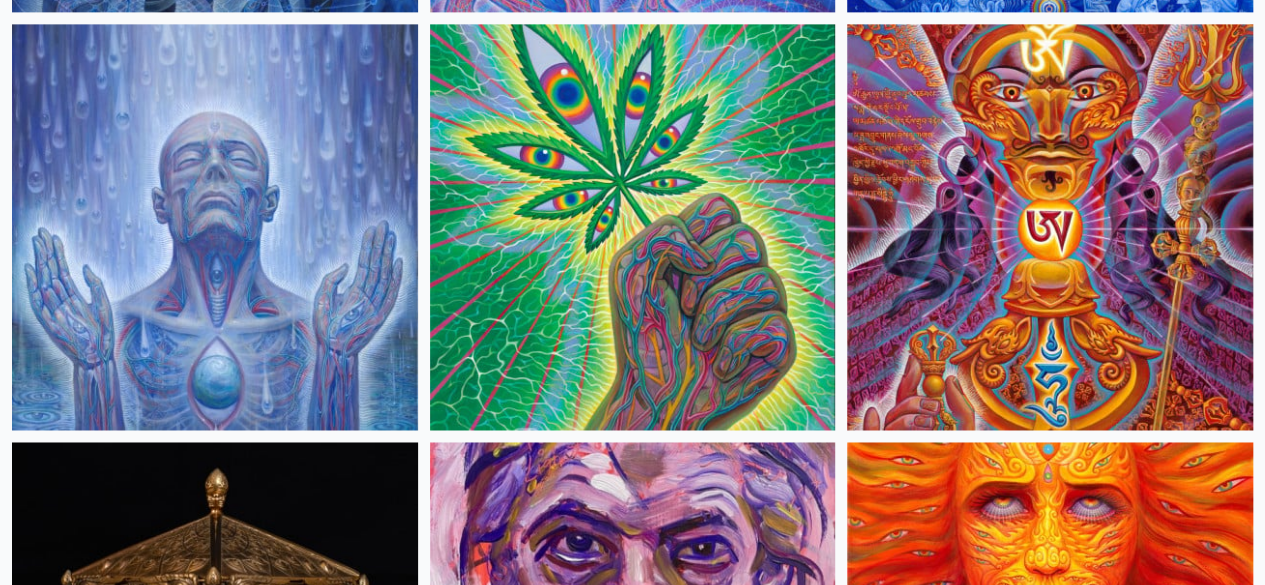 scroll, scrollTop: 5189, scrollLeft: 0, axis: vertical 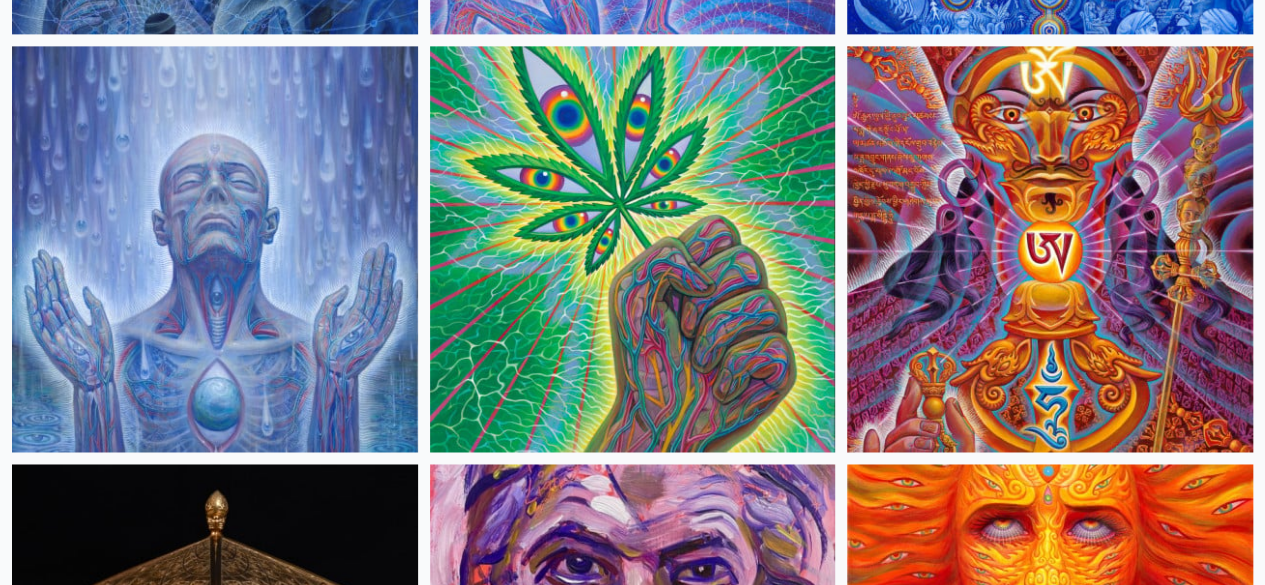 click at bounding box center (1050, 4008) 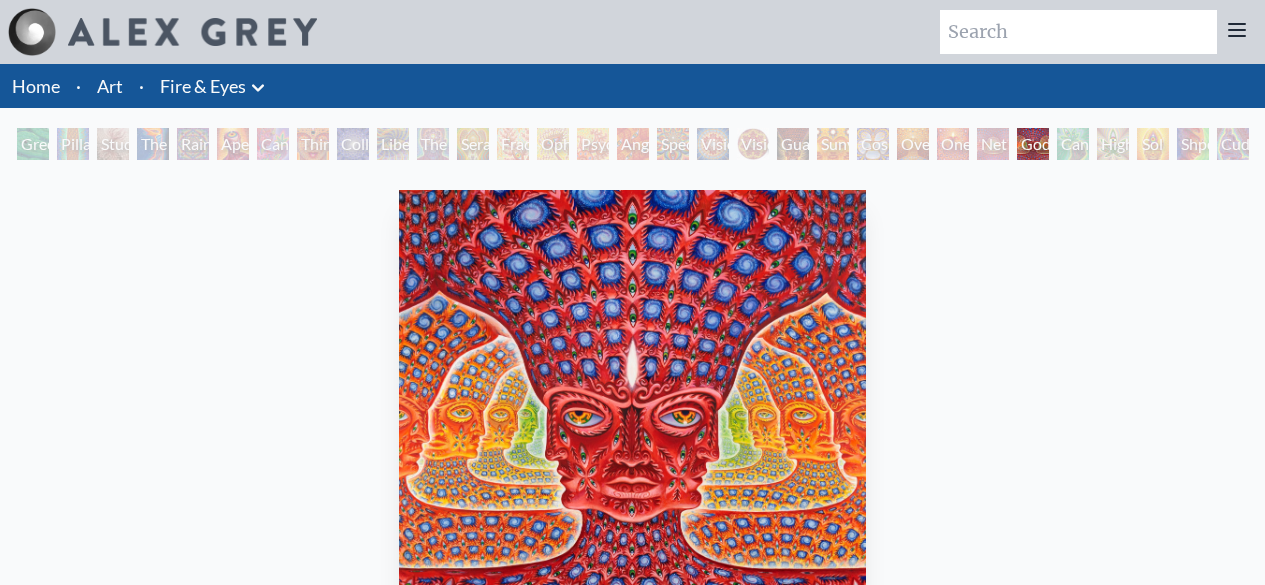 scroll, scrollTop: 0, scrollLeft: 0, axis: both 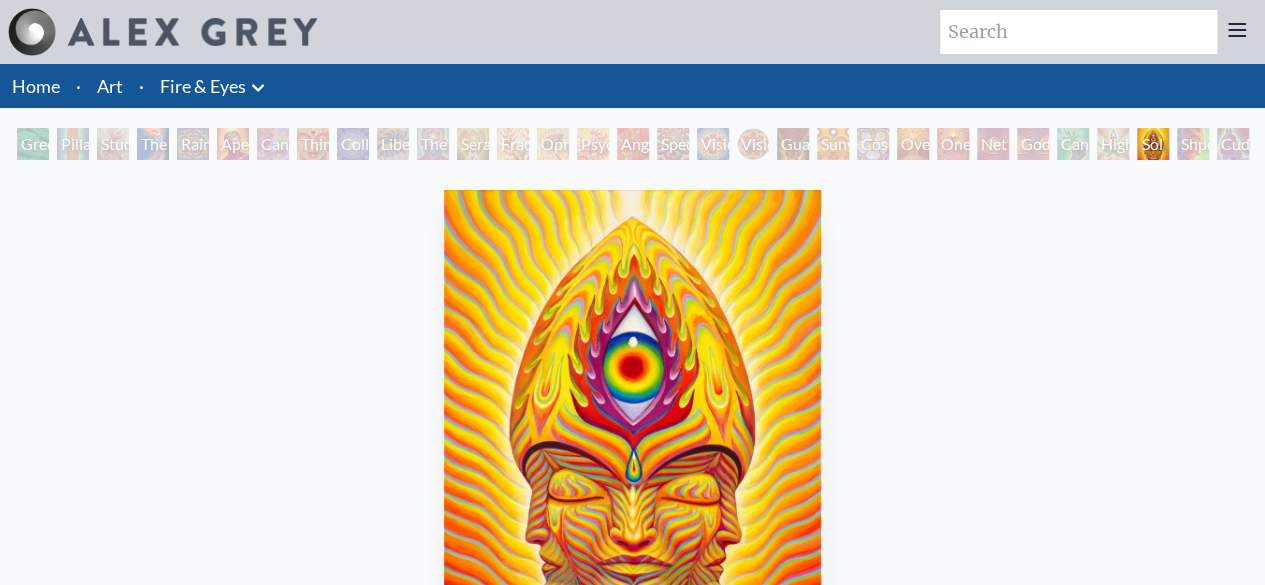 click on "Art" at bounding box center (110, 86) 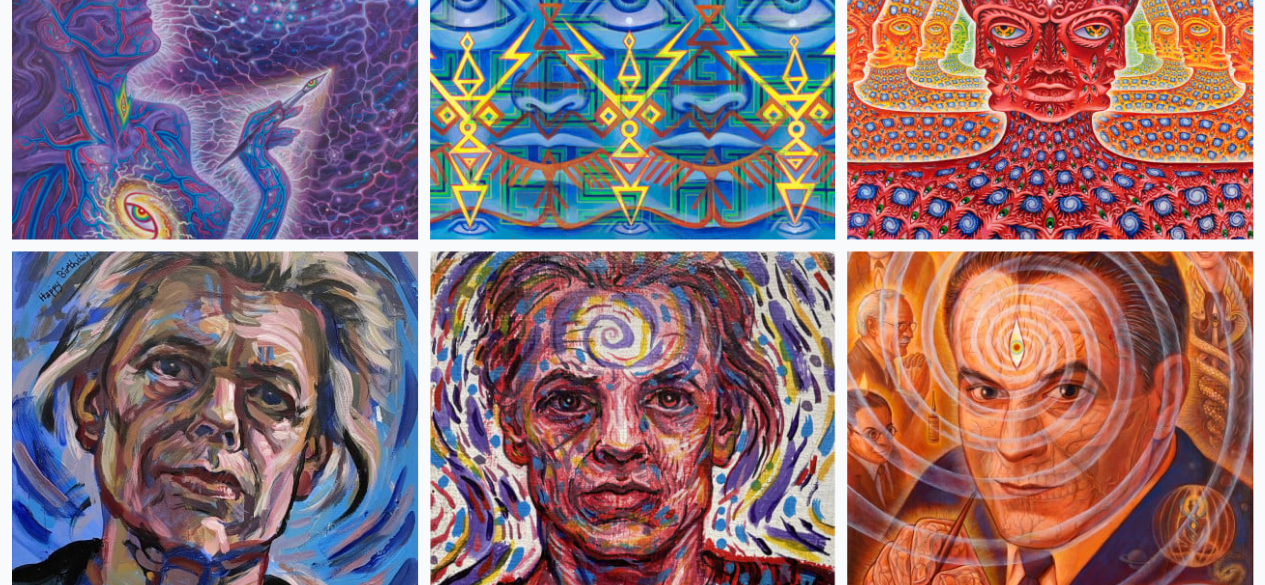 scroll, scrollTop: 9162, scrollLeft: 0, axis: vertical 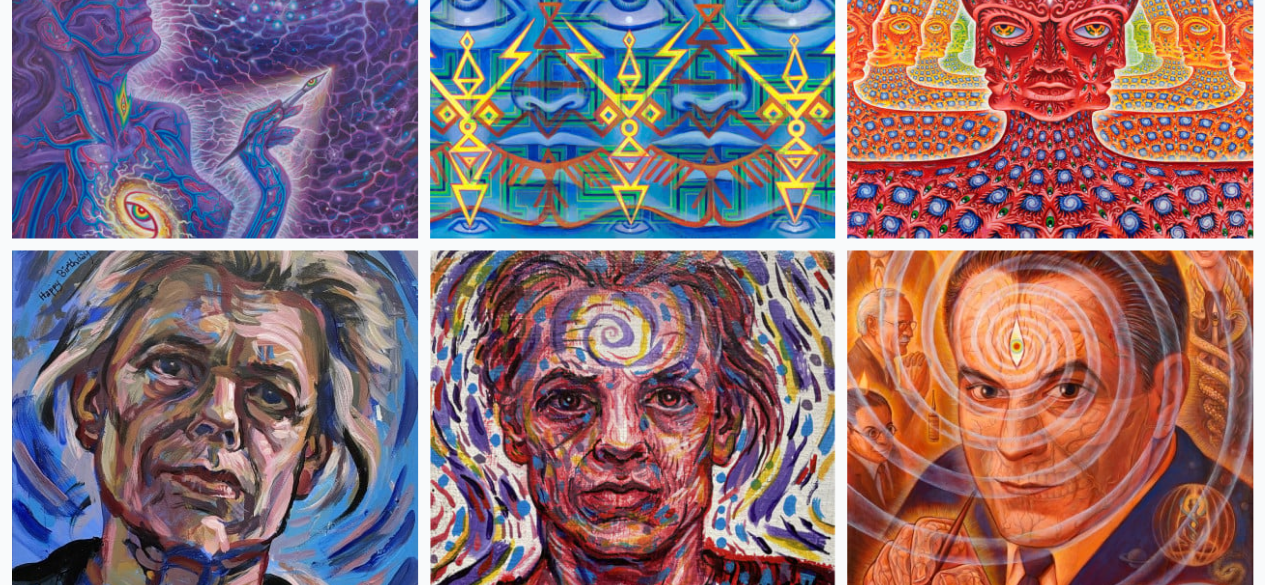 click at bounding box center [1050, 7553] 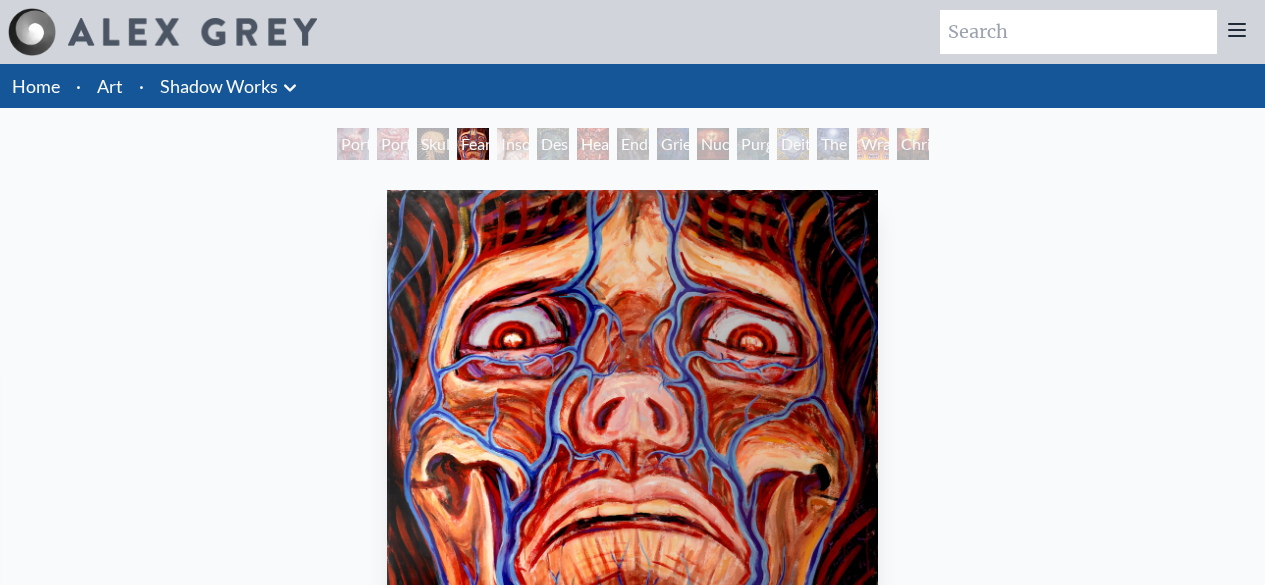 scroll, scrollTop: 0, scrollLeft: 0, axis: both 